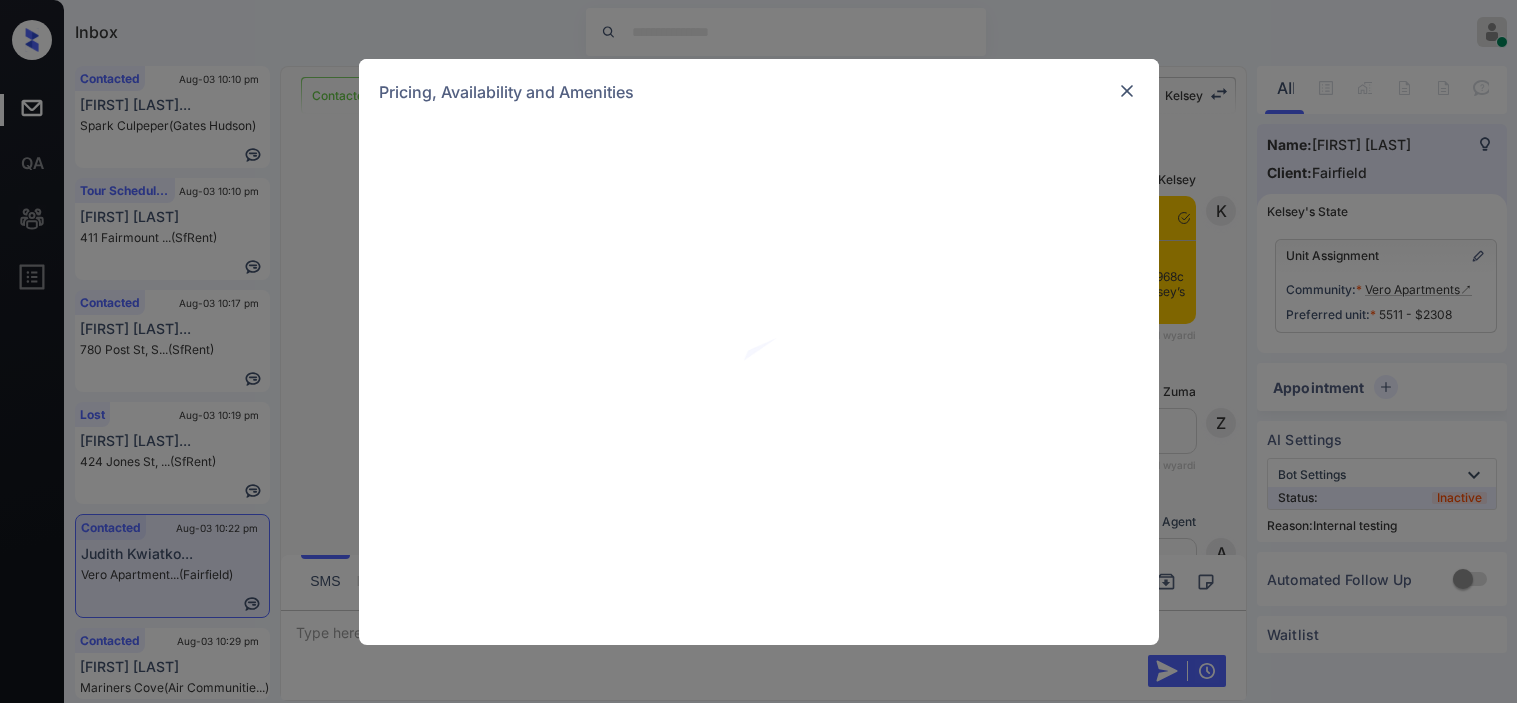scroll, scrollTop: 0, scrollLeft: 0, axis: both 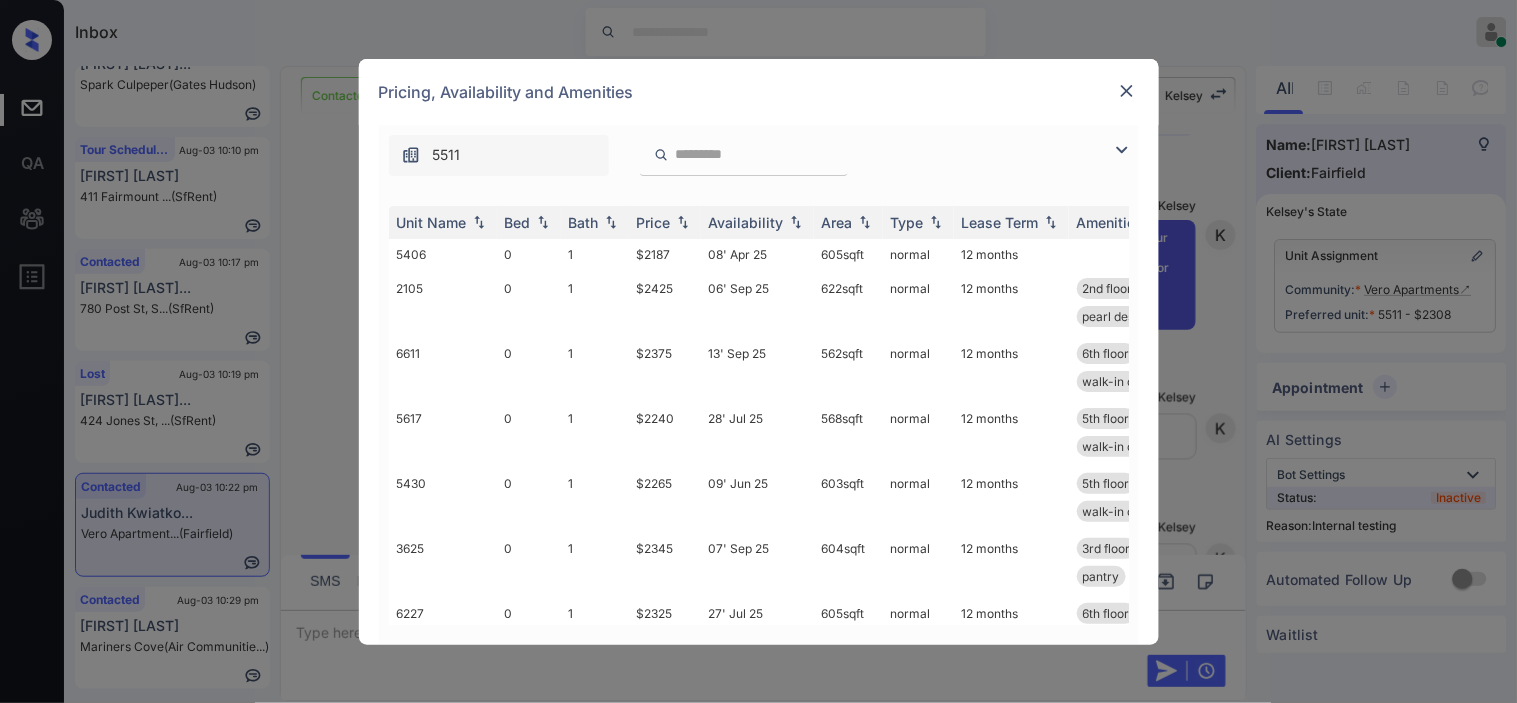 click on "Pricing, Availability and Amenities" at bounding box center [759, 92] 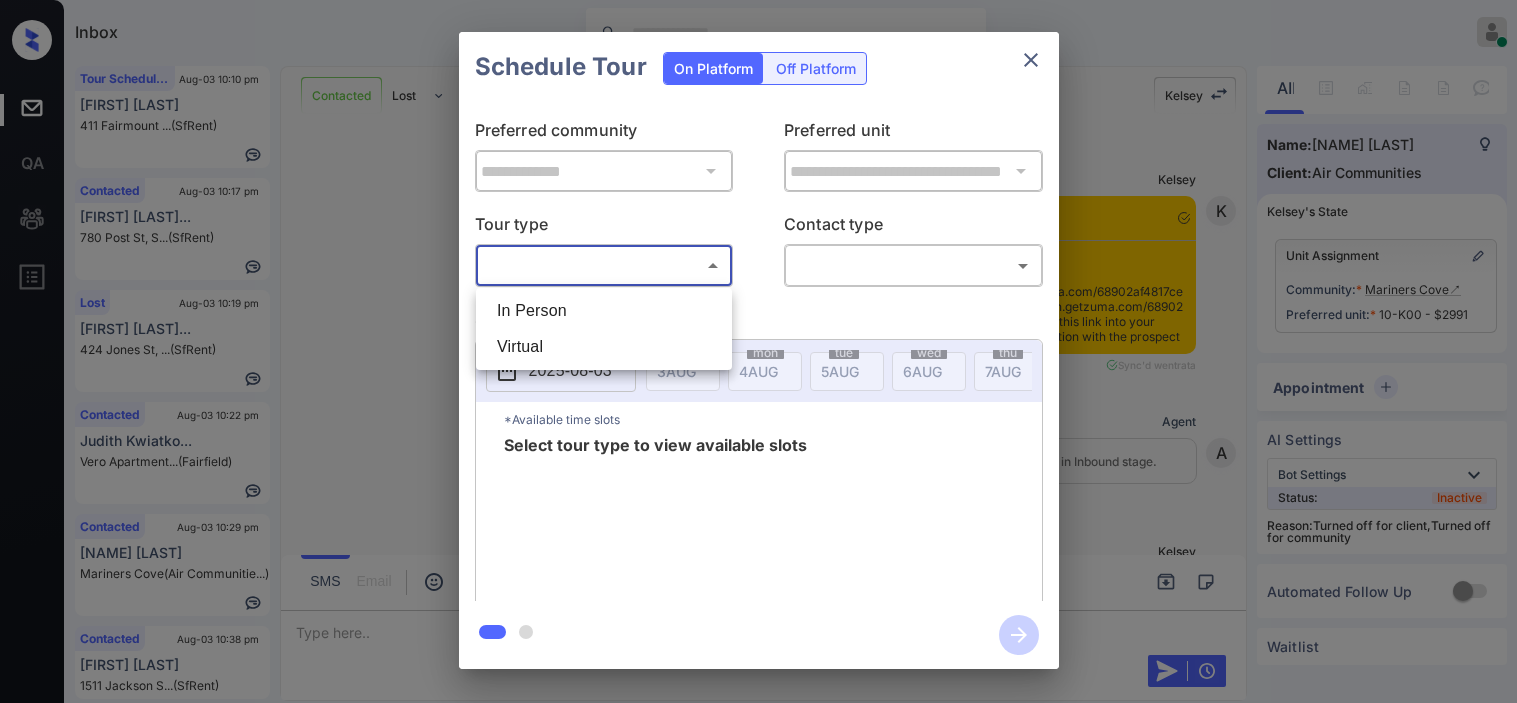 click on "Inbox Kristine Capara Online Set yourself   offline Set yourself   on break Profile Switch to  dark  mode Sign out Tour Scheduled Aug-03 10:10 pm   Gema Cantu 411 Fairmount ...  (SfRent) Contacted Aug-03 10:17 pm   casey Guillebe... 780 Post St, S...  (SfRent) Lost Aug-03 10:19 pm   casey Guillebe... 424 Jones St, ...  (SfRent) Contacted Aug-03 10:22 pm   Judith Kwiatko... Vero Apartment...  (Fairfield) Contacted Aug-03 10:29 pm   Nick Peterson Mariners Cove  (Air Communitie...) Contacted Aug-03 10:38 pm   Michelle Raja 1511 Jackson S...  (SfRent) Contacted Lost Lead Sentiment: Angry Upon sliding the acknowledgement:  Lead will move to lost stage. * ​ SMS and call option will be set to opt out. AFM will be turned off for the lead. Kelsey New Message Kelsey Notes Note: <a href="https://conversation.getzuma.com/68902af4817ce9f914205d7e">https://conversation.getzuma.com/68902af4817ce9f914205d7e</a> - Paste this link into your browser to view Kelsey’s conversation with the prospect Aug 03, 2025 08:37 pm K A K" at bounding box center [758, 351] 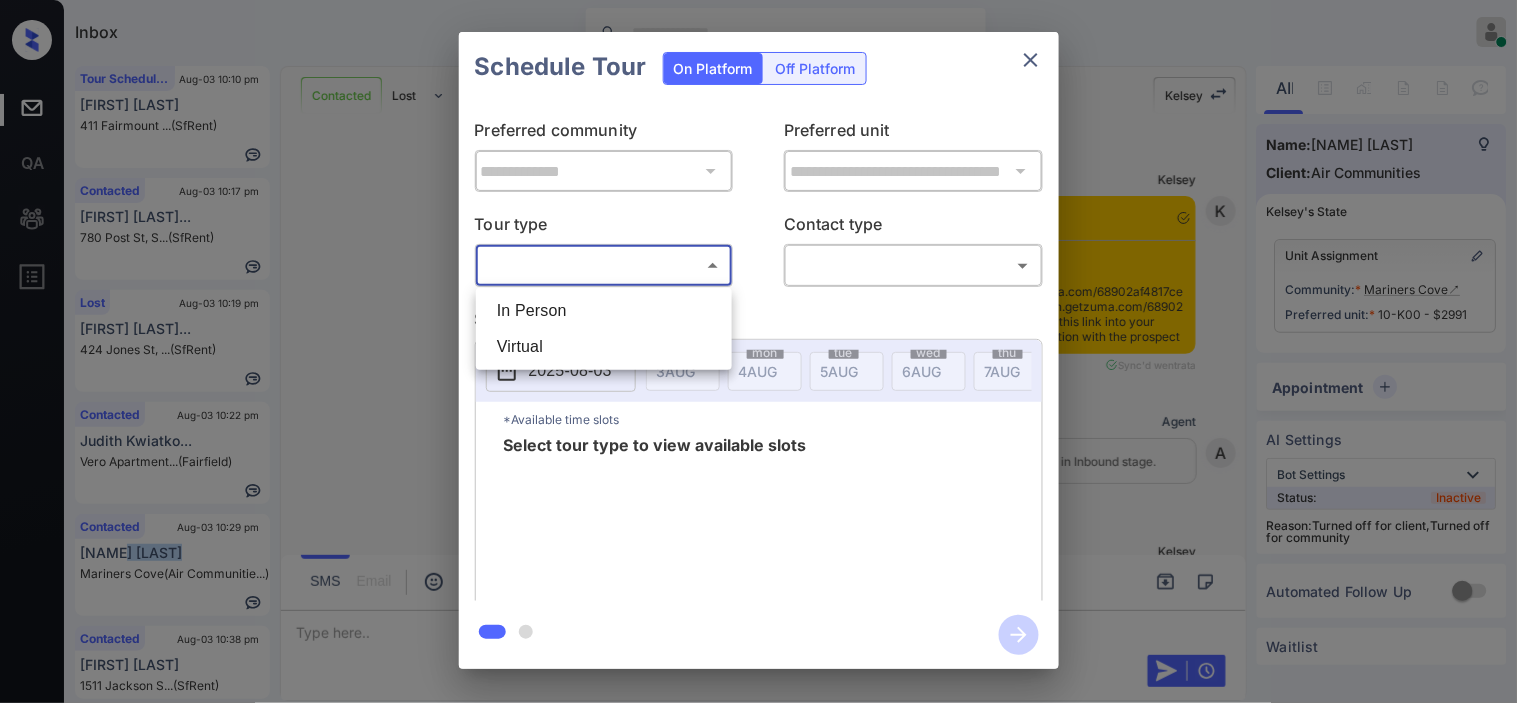 scroll, scrollTop: 46, scrollLeft: 0, axis: vertical 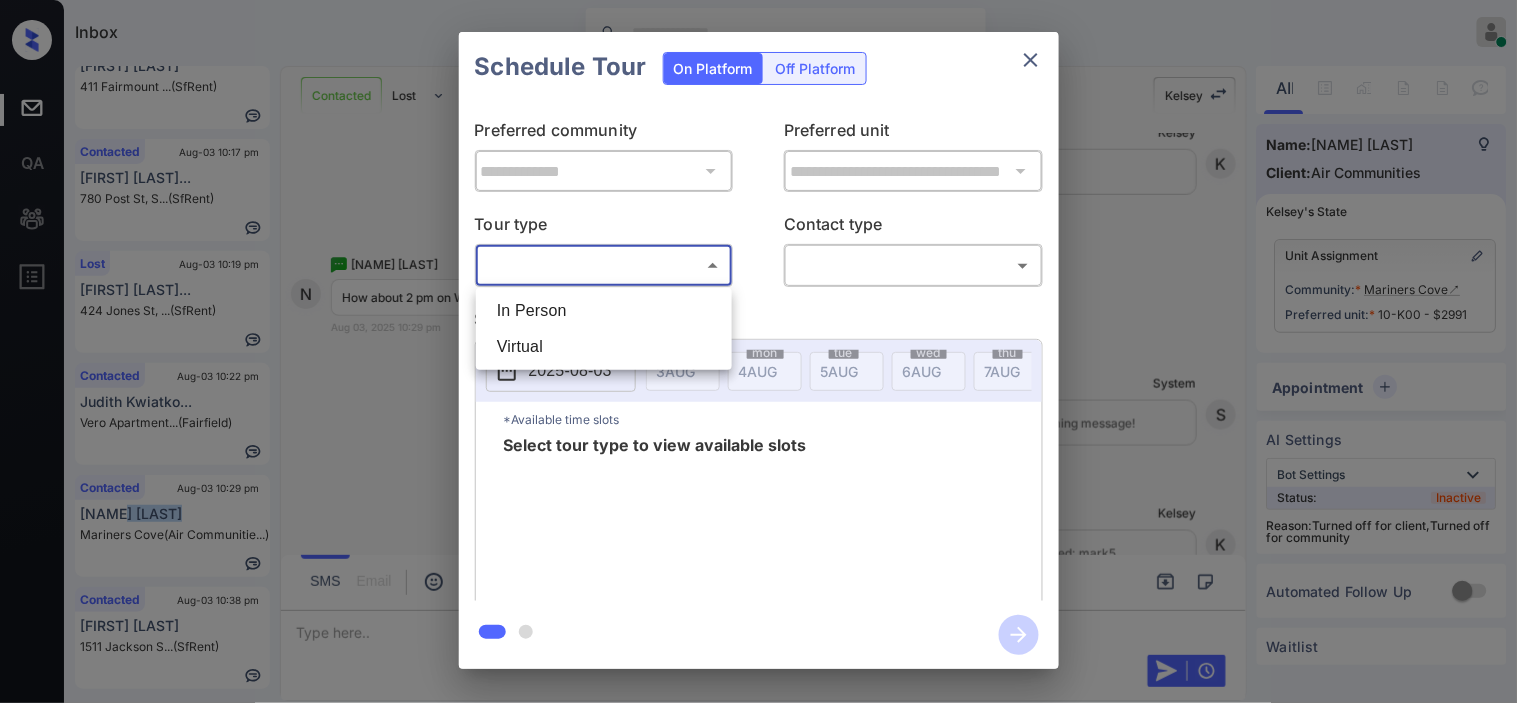 click on "In Person" at bounding box center [604, 311] 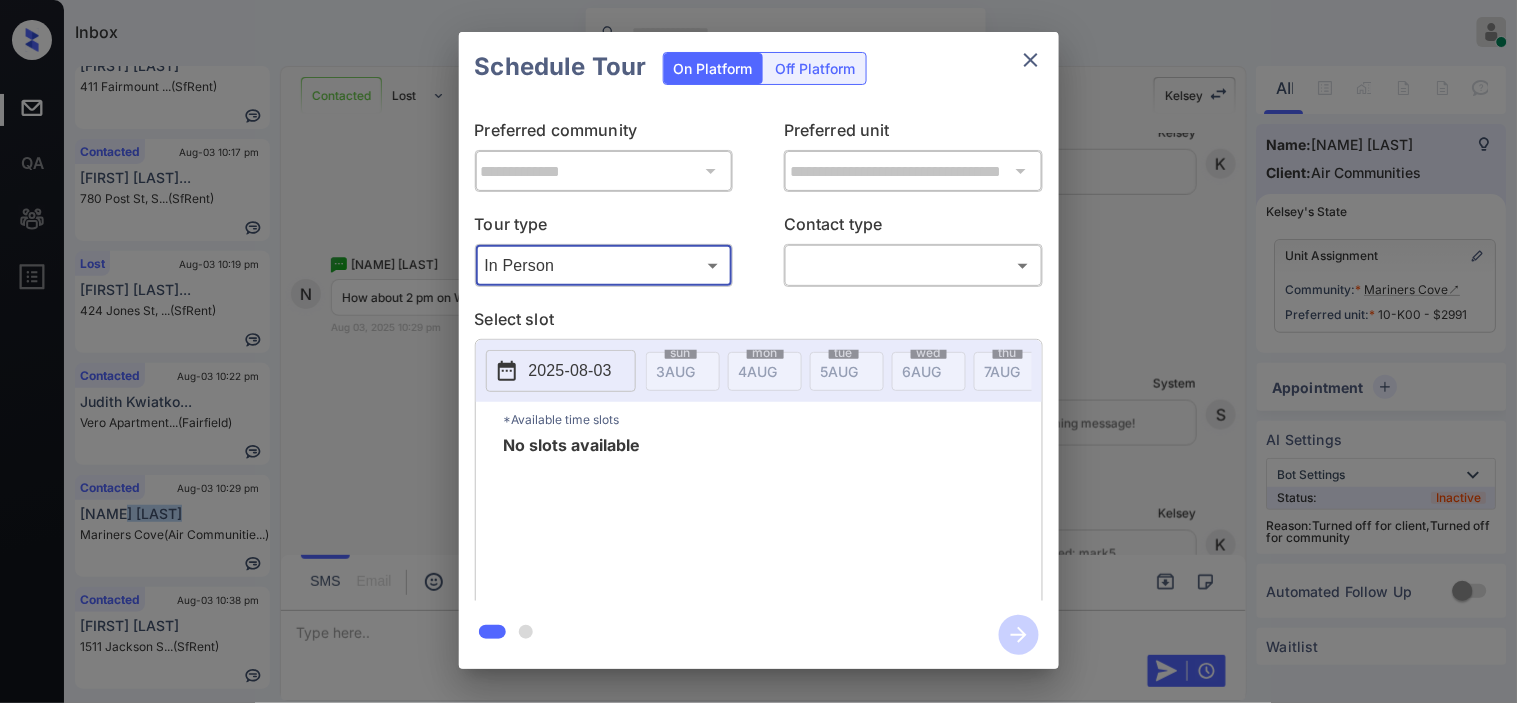 click on "Inbox Kristine Capara Online Set yourself   offline Set yourself   on break Profile Switch to  dark  mode Sign out Tour Scheduled Aug-03 10:10 pm   Gema Cantu 411 Fairmount ...  (SfRent) Contacted Aug-03 10:17 pm   casey Guillebe... 780 Post St, S...  (SfRent) Lost Aug-03 10:19 pm   casey Guillebe... 424 Jones St, ...  (SfRent) Contacted Aug-03 10:22 pm   Judith Kwiatko... Vero Apartment...  (Fairfield) Contacted Aug-03 10:29 pm   Nick Peterson Mariners Cove  (Air Communitie...) Contacted Aug-03 10:38 pm   Michelle Raja 1511 Jackson S...  (SfRent) Contacted Lost Lead Sentiment: Angry Upon sliding the acknowledgement:  Lead will move to lost stage. * ​ SMS and call option will be set to opt out. AFM will be turned off for the lead. Kelsey New Message Kelsey Notes Note: <a href="https://conversation.getzuma.com/68902af4817ce9f914205d7e">https://conversation.getzuma.com/68902af4817ce9f914205d7e</a> - Paste this link into your browser to view Kelsey’s conversation with the prospect Aug 03, 2025 08:37 pm K A K" at bounding box center [758, 351] 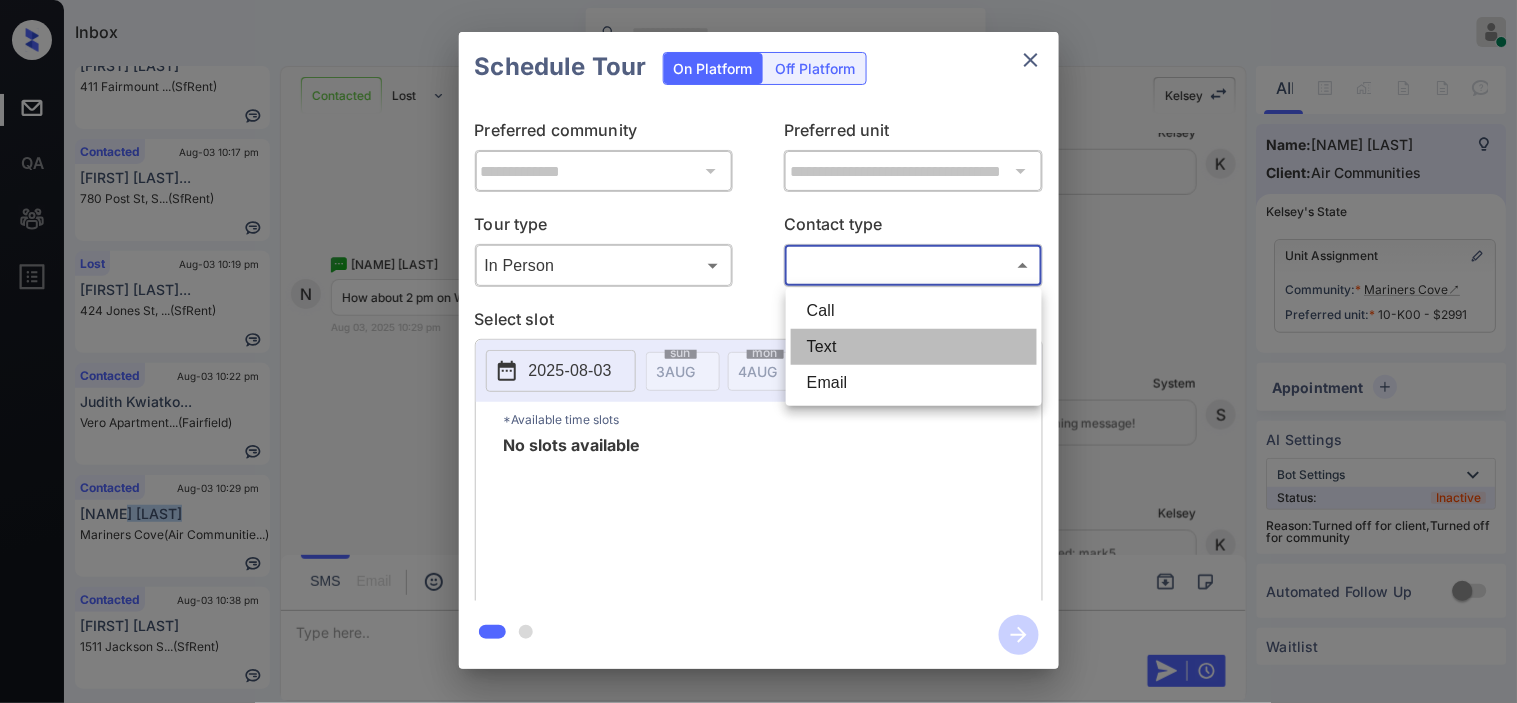 click on "Text" at bounding box center [914, 347] 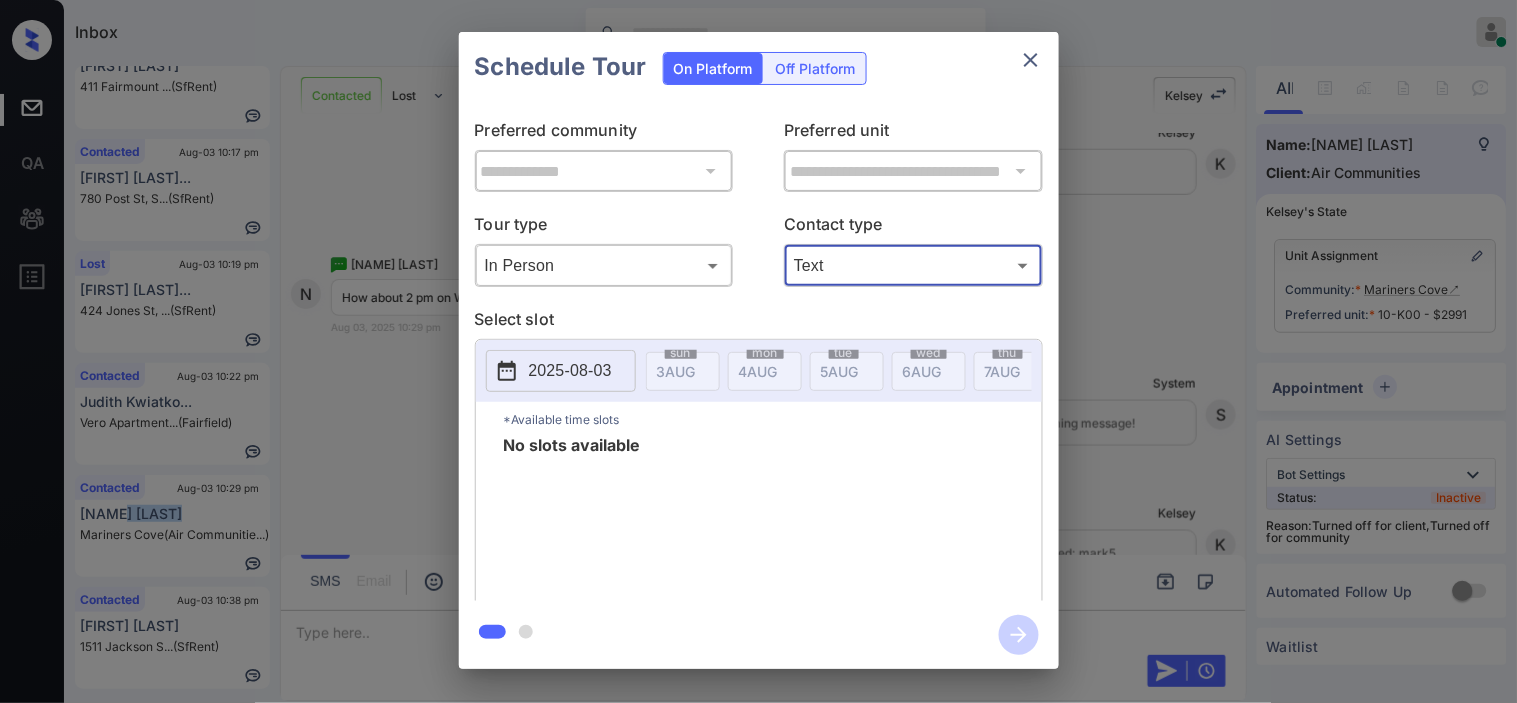 click on "2025-08-03" at bounding box center [561, 371] 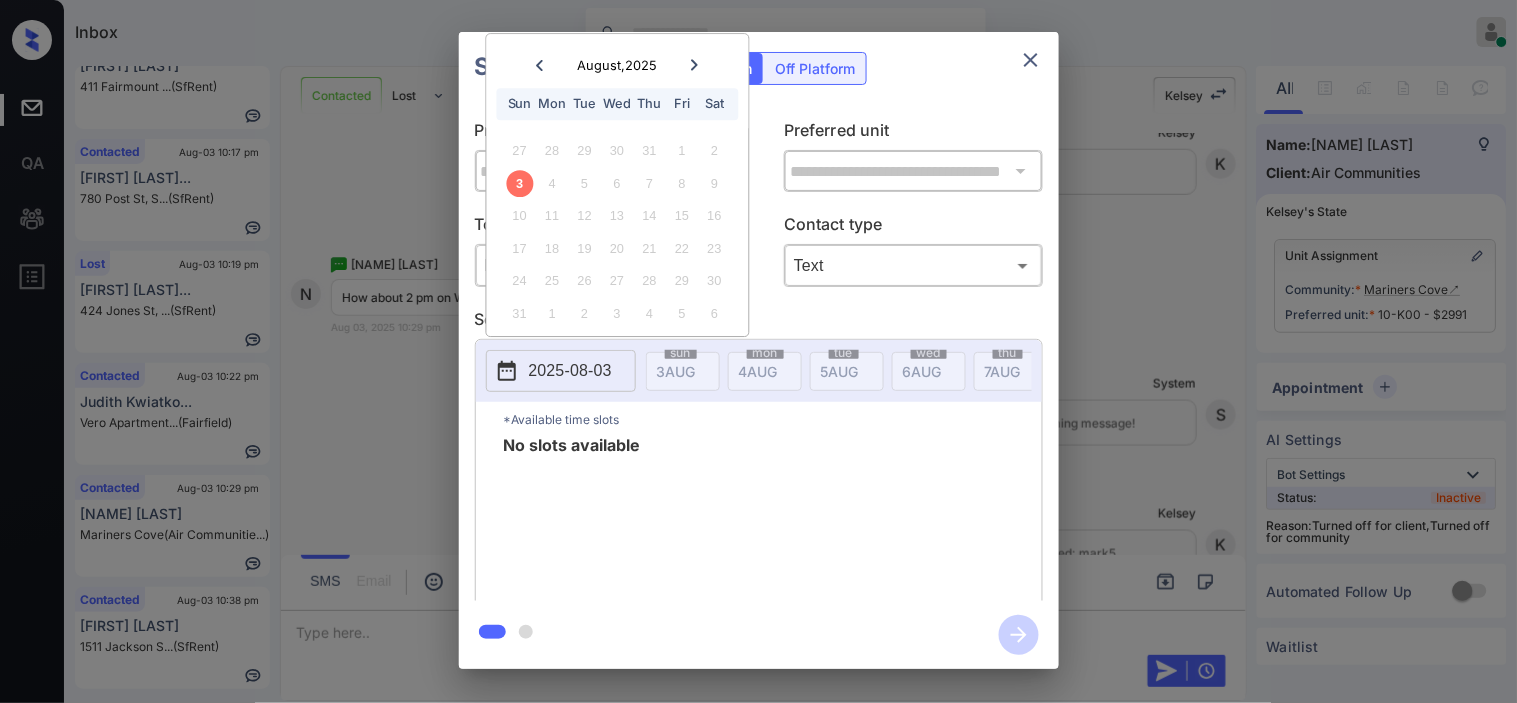 click on "**********" at bounding box center [758, 350] 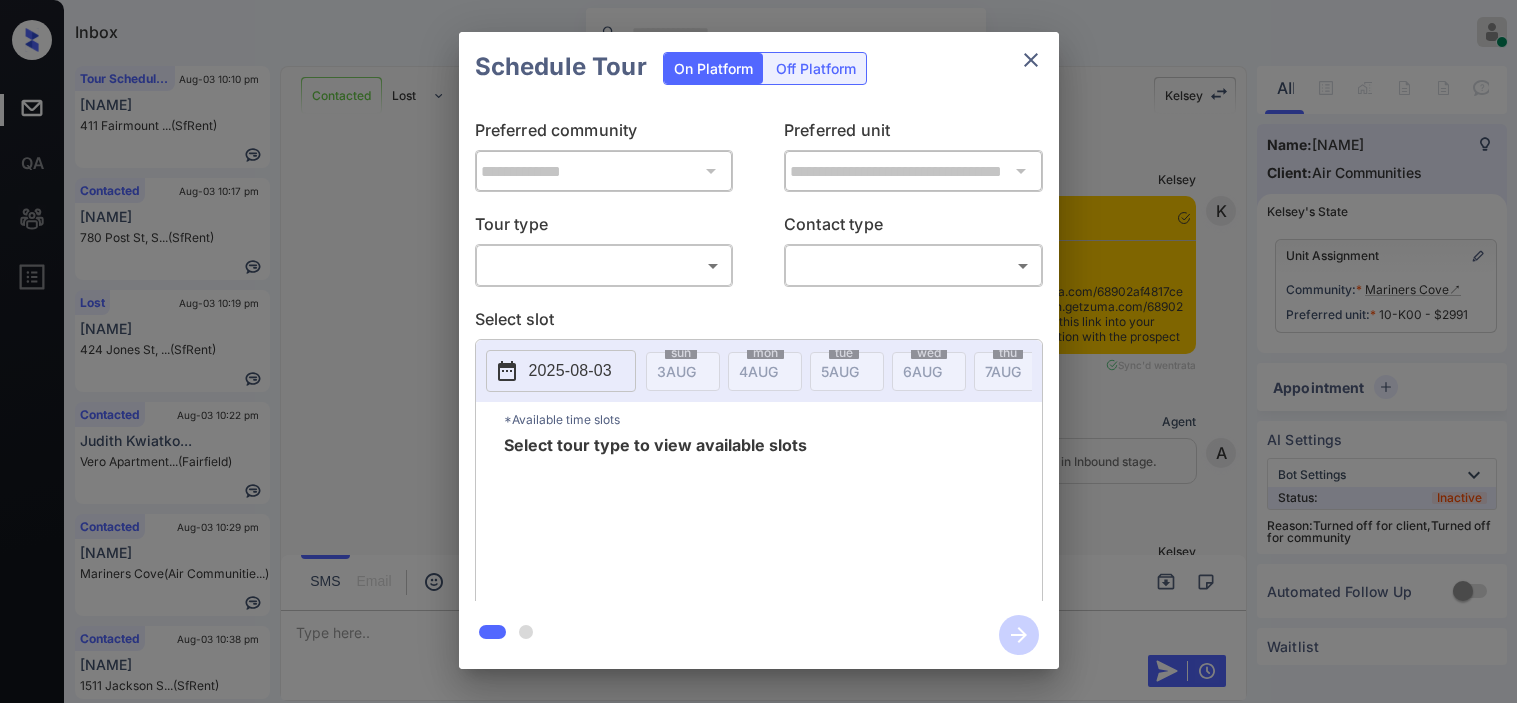 click on "Inbox Kristine Capara Online Set yourself   offline Set yourself   on break Profile Switch to  dark  mode Sign out Tour Scheduled Aug-03 10:10 pm   Gema Cantu 411 Fairmount ...  (SfRent) Contacted Aug-03 10:17 pm   casey Guillebe... 780 Post St, S...  (SfRent) Lost Aug-03 10:19 pm   casey Guillebe... 424 Jones St, ...  (SfRent) Contacted Aug-03 10:22 pm   Judith Kwiatko... Vero Apartment...  (Fairfield) Contacted Aug-03 10:29 pm   Nick Peterson Mariners Cove  (Air Communitie...) Contacted Aug-03 10:38 pm   Michelle Raja 1511 Jackson S...  (SfRent) Contacted Lost Lead Sentiment: Angry Upon sliding the acknowledgement:  Lead will move to lost stage. * ​ SMS and call option will be set to opt out. AFM will be turned off for the lead. Kelsey New Message Kelsey Notes Note: <a href="https://conversation.getzuma.com/68902af4817ce9f914205d7e">https://conversation.getzuma.com/68902af4817ce9f914205d7e</a> - Paste this link into your browser to view Kelsey’s conversation with the prospect Aug 03, 2025 08:37 pm K A K" at bounding box center [758, 351] 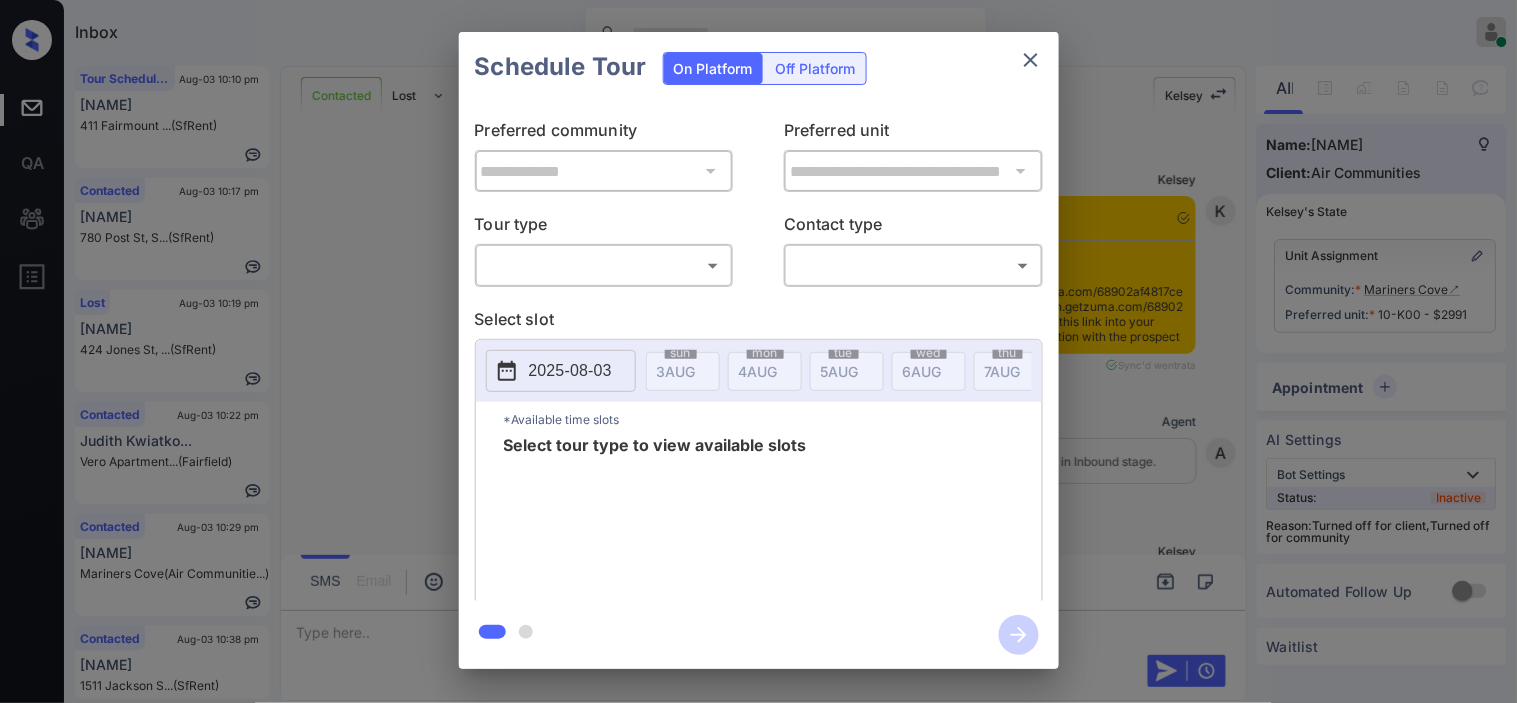 scroll, scrollTop: 46, scrollLeft: 0, axis: vertical 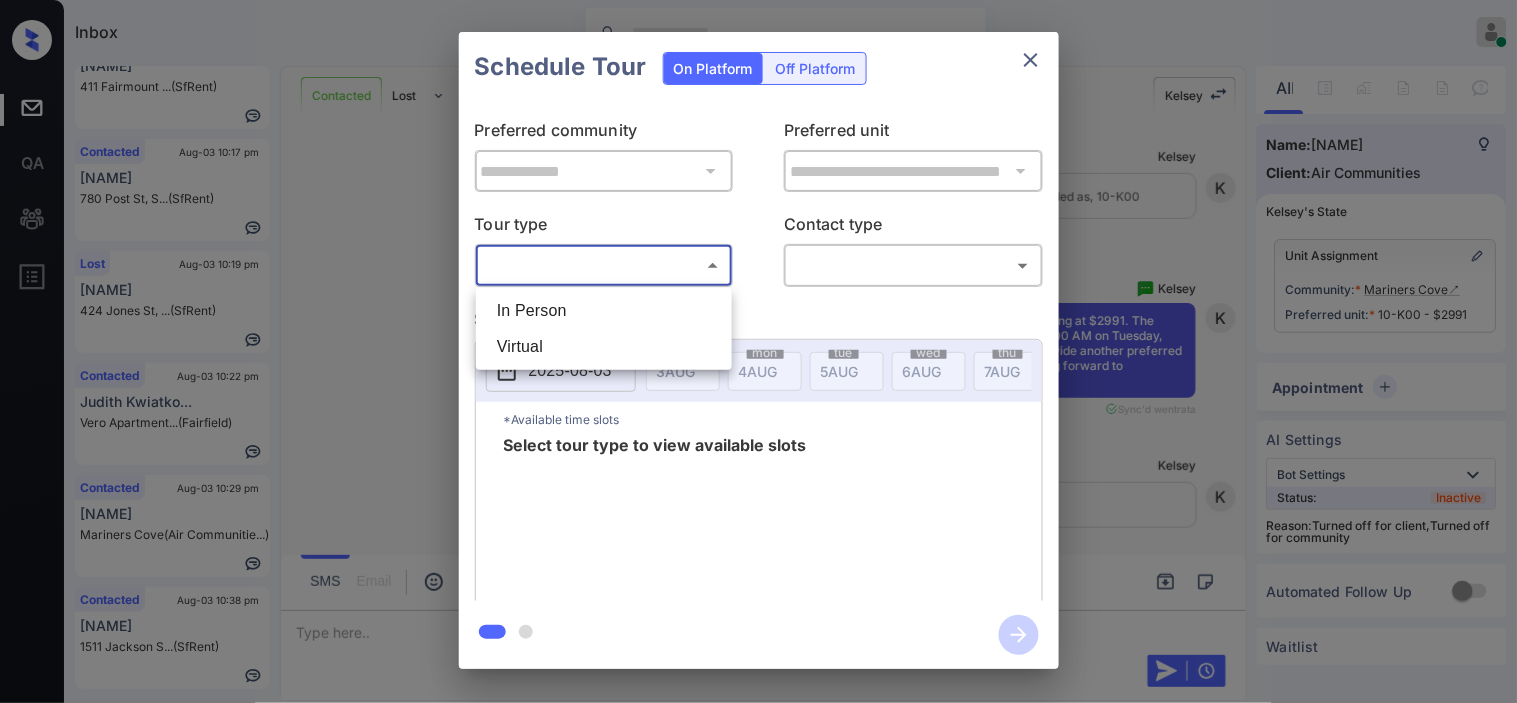 click on "In Person" at bounding box center (604, 311) 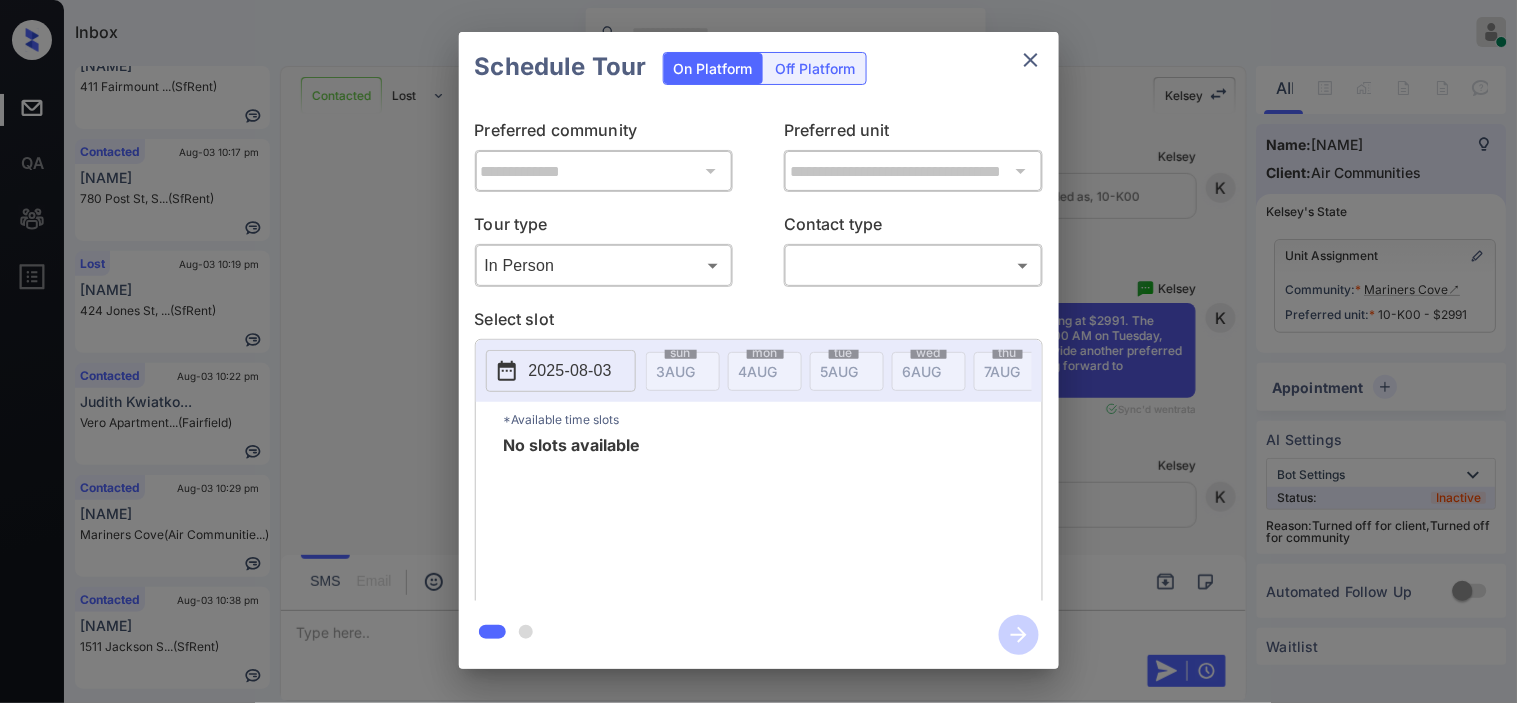 click on "**********" at bounding box center (758, 350) 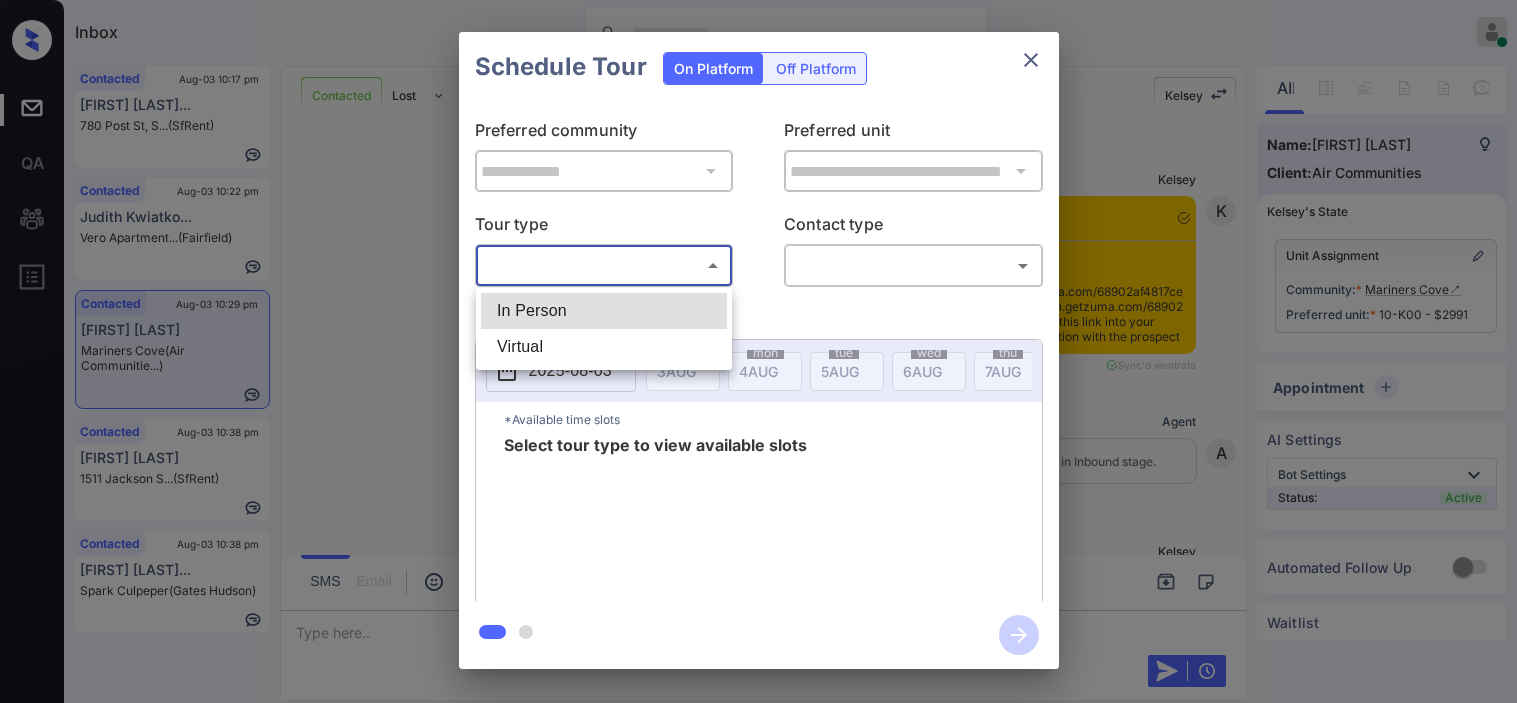 click on "Inbox [FIRST] [LAST] Online Set yourself   offline Set yourself   on break Profile Switch to  dark  mode Sign out Contacted Aug-03 10:17 pm   [FIRST] [LAST]... [NUMBER] [STREET], [CITY]  (SfRent) Contacted Aug-03 10:22 pm   [FIRST] [LAST]...  (Fairfield) Contacted Aug-03 10:29 pm   [FIRST] [LAST] Mariners Cove  (Air Communitie...) Contacted Aug-03 10:38 pm   [FIRST] [LAST] [NUMBER] [STREET], [CITY]  (SfRent) Contacted Aug-03 10:38 pm   [FIRST] [LAST]... Spark Culpeper  (Gates Hudson) Contacted Lost Lead Sentiment: Angry Upon sliding the acknowledgement:  Lead will move to lost stage. * ​ SMS and call option will be set to opt out. AFM will be turned off for the lead. [FIRST] New Message [FIRST] Notes Note: <a href="https://conversation.getzuma.com/68902af4817ce9f914205d7e">https://conversation.getzuma.com/68902af4817ce9f914205d7e</a> - Paste this link into your browser to view [FIRST]’s conversation with the prospect Aug 03, 2025 08:37 pm  Sync'd w  entrata [FIRST] New Message Agent Aug 03, 2025 08:37 pm [FIRST]" at bounding box center [758, 351] 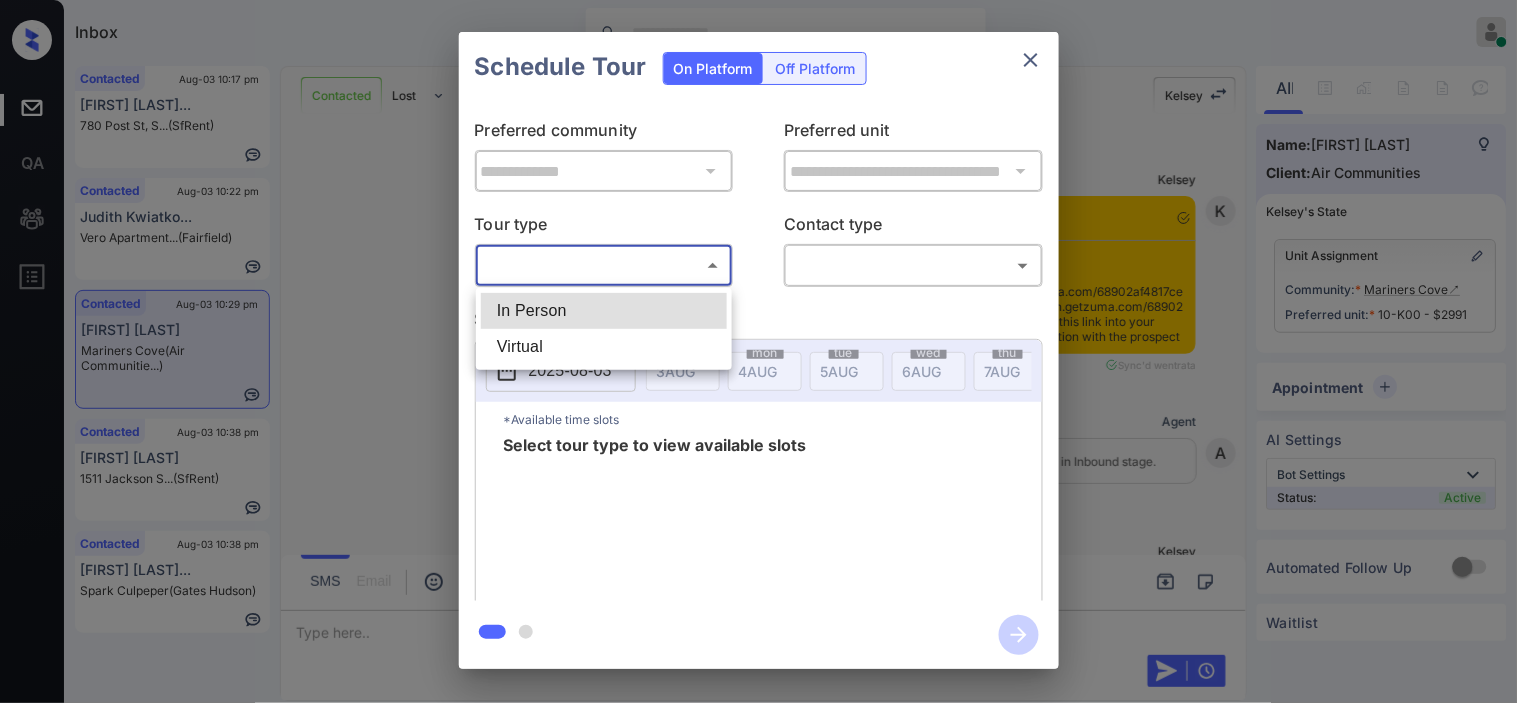 scroll, scrollTop: 2747, scrollLeft: 0, axis: vertical 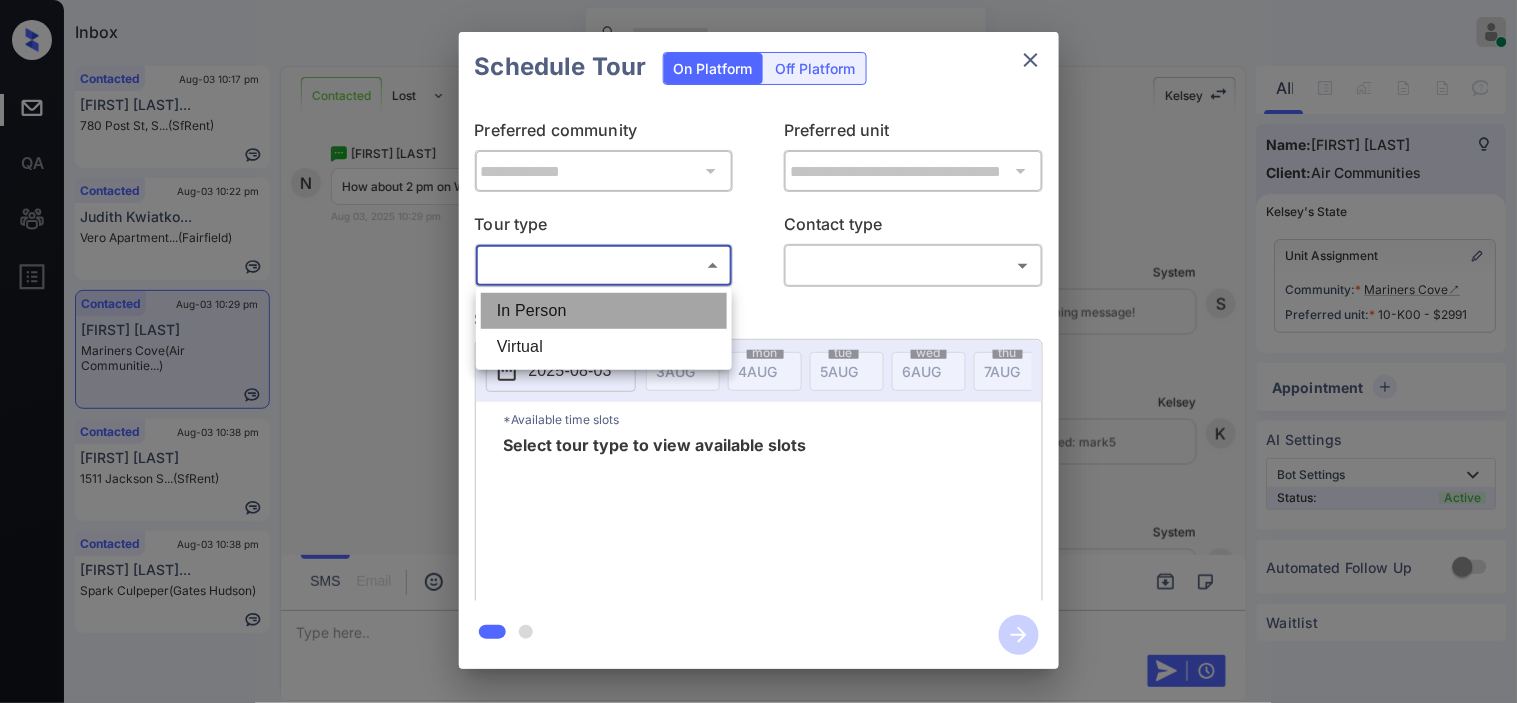 click on "In Person" at bounding box center (604, 311) 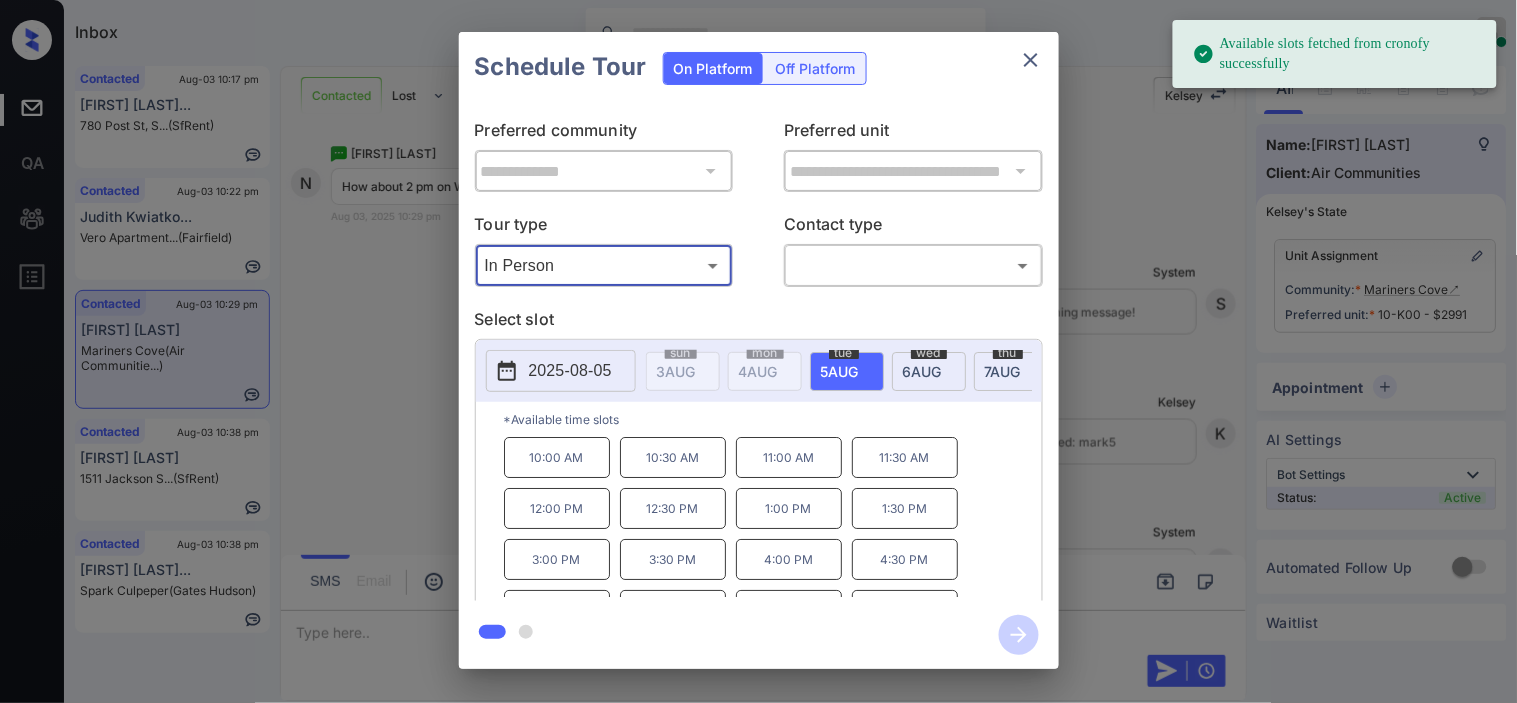 click on "2025-08-05" at bounding box center (561, 371) 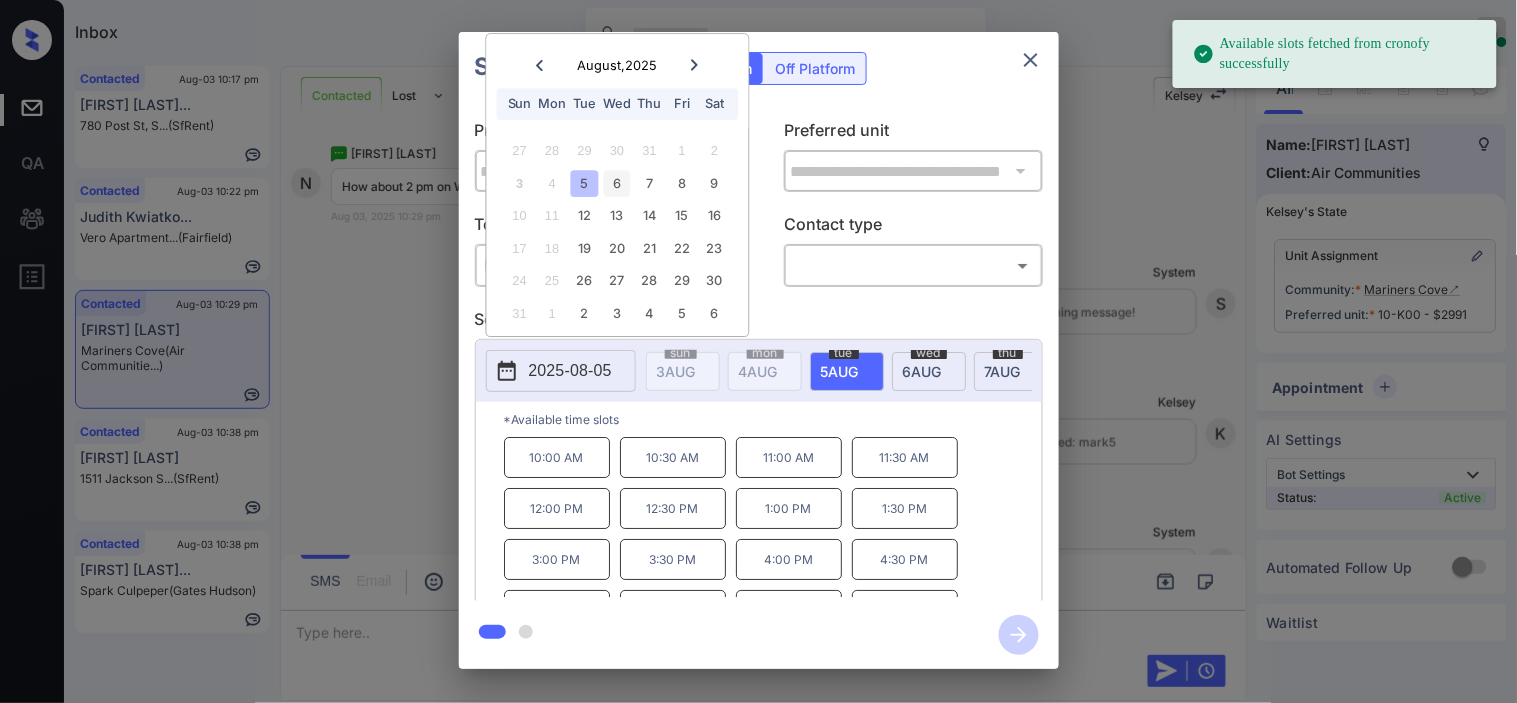 click on "6" at bounding box center [617, 183] 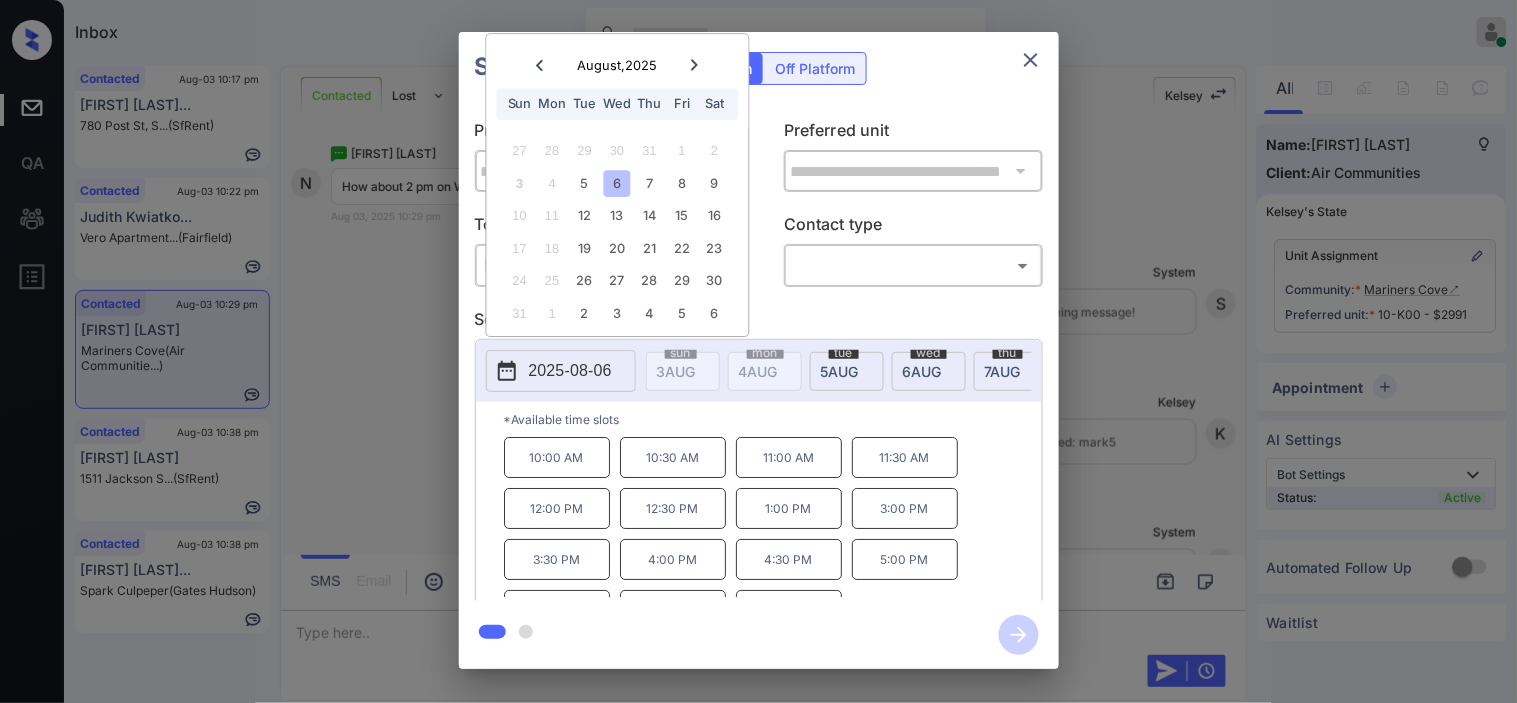 click on "**********" at bounding box center [758, 350] 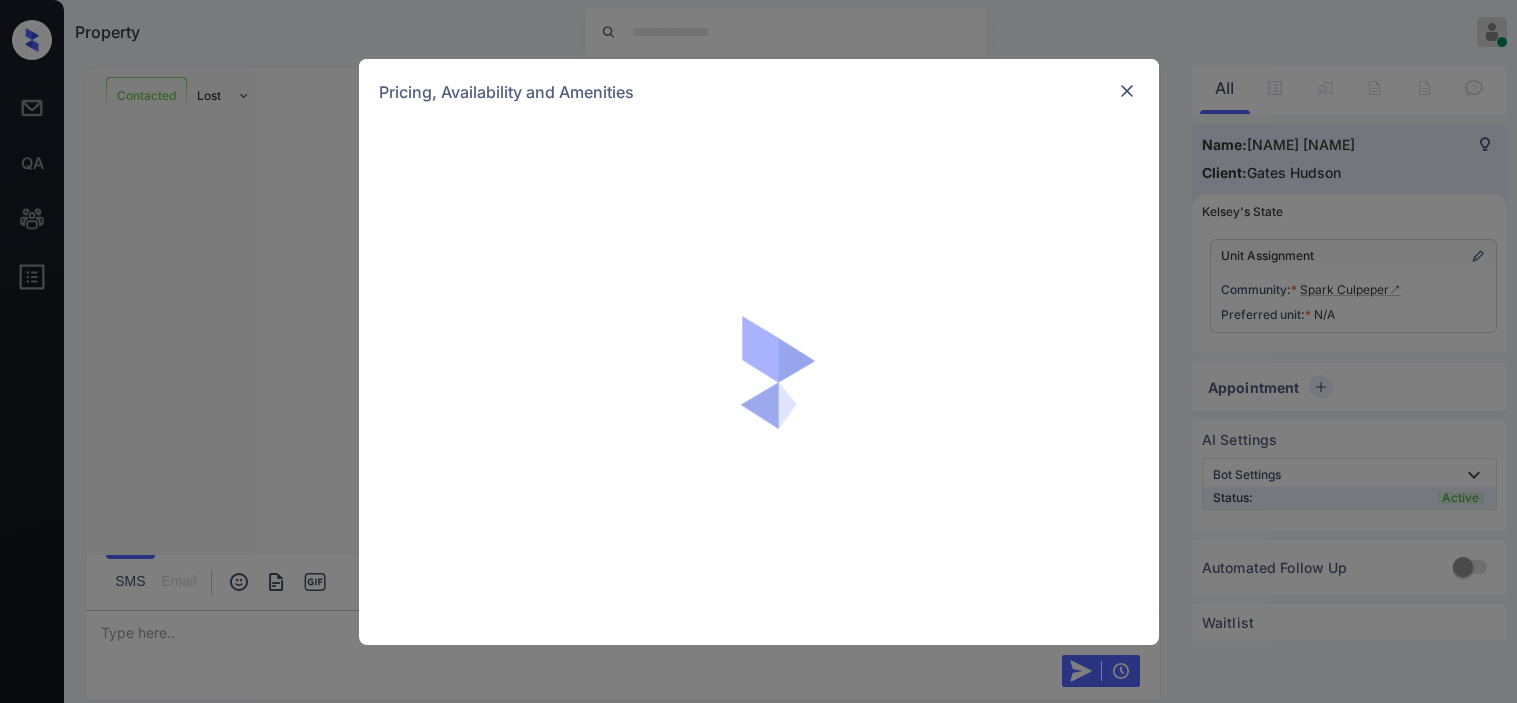 scroll, scrollTop: 0, scrollLeft: 0, axis: both 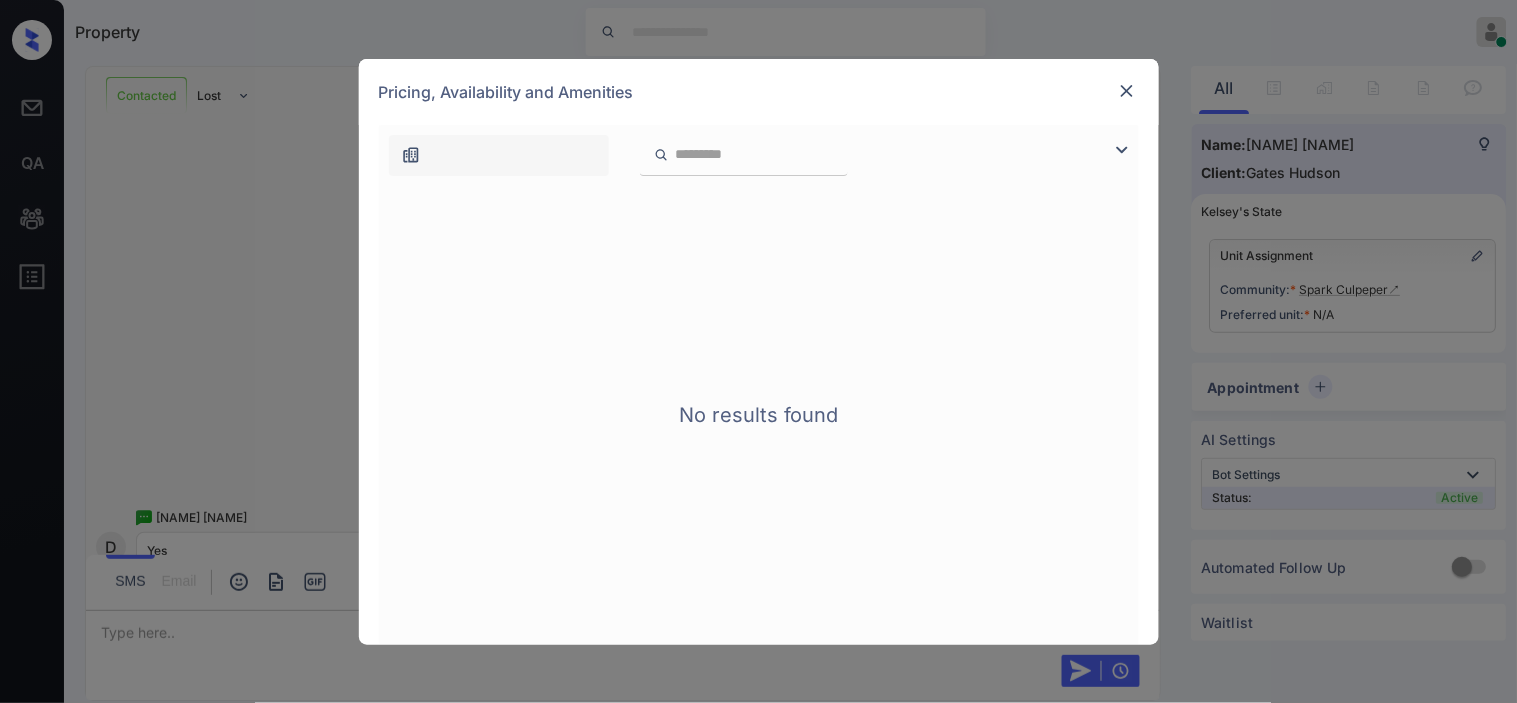click at bounding box center [1122, 150] 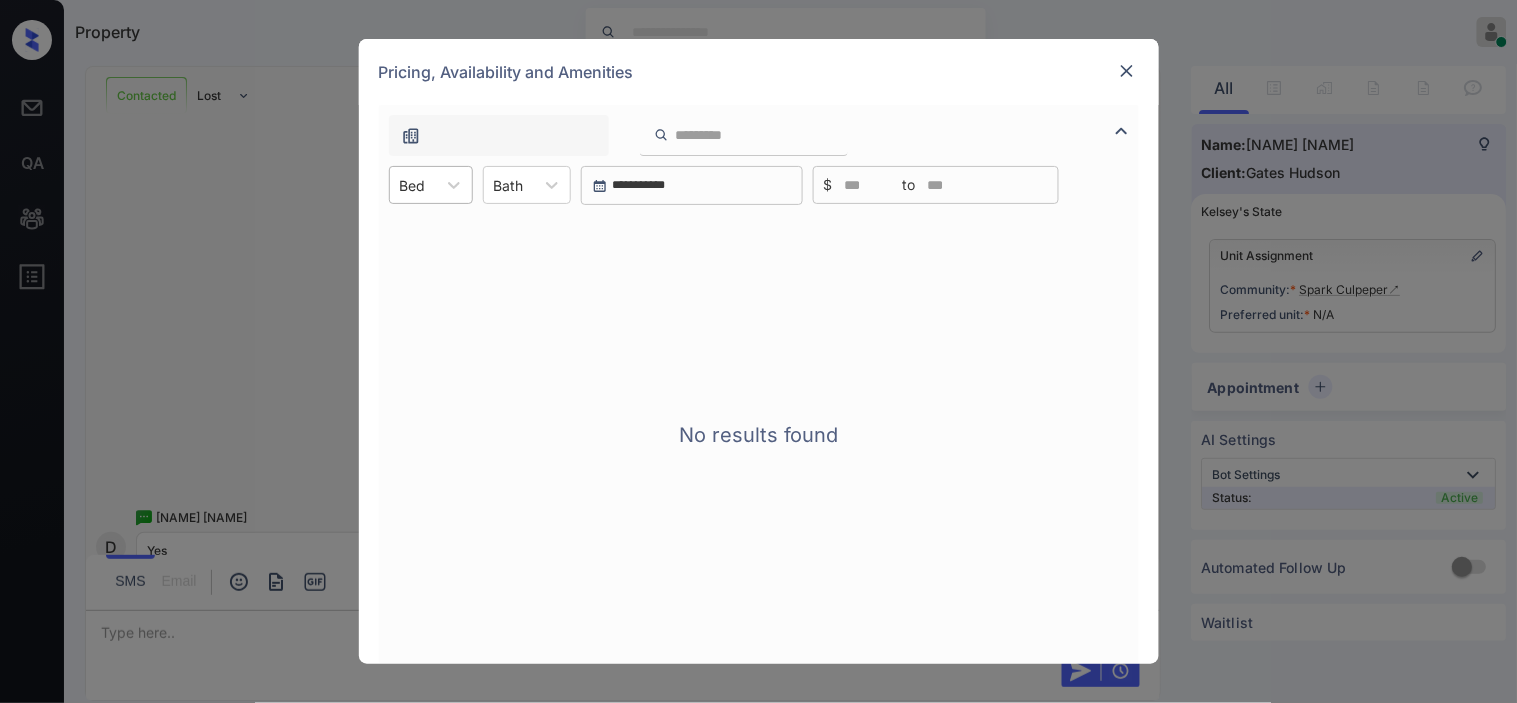 click at bounding box center (413, 185) 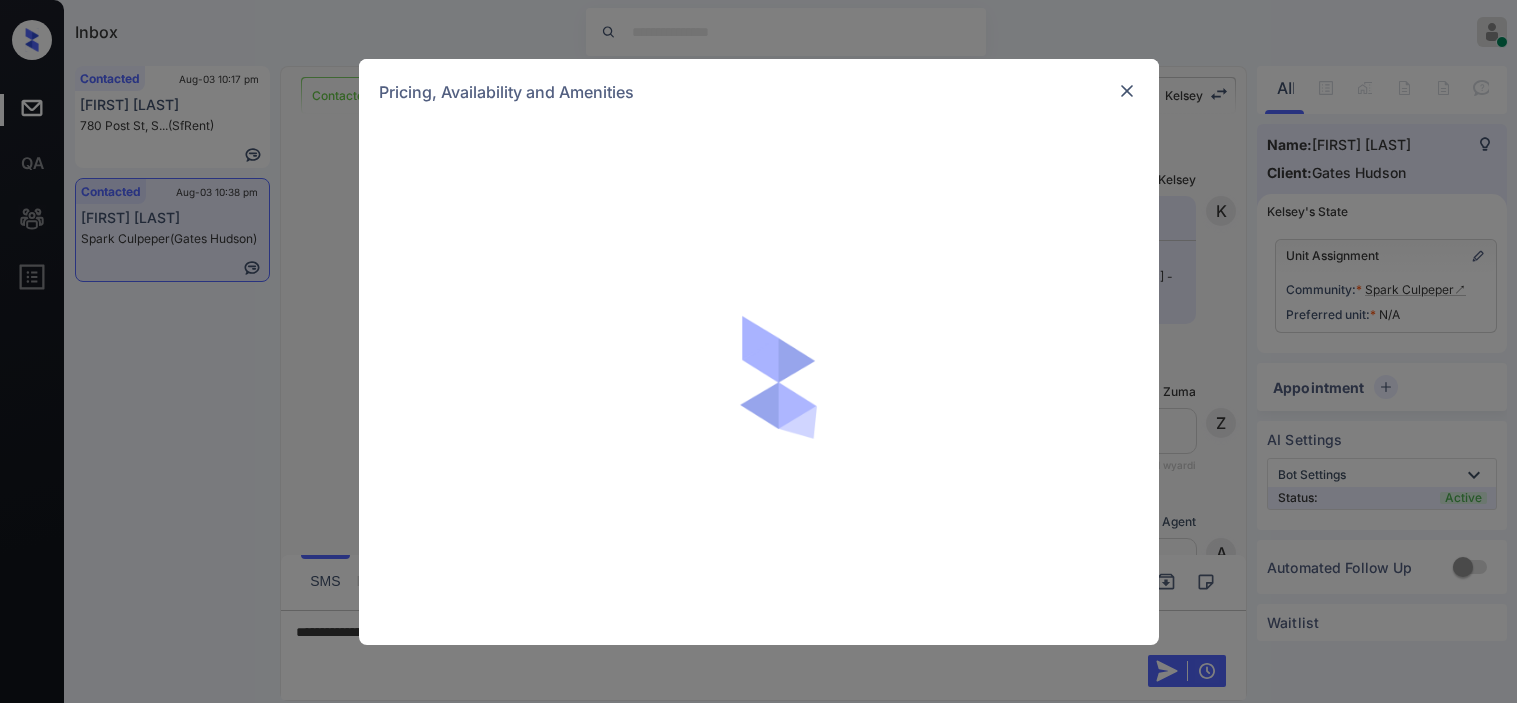 scroll, scrollTop: 0, scrollLeft: 0, axis: both 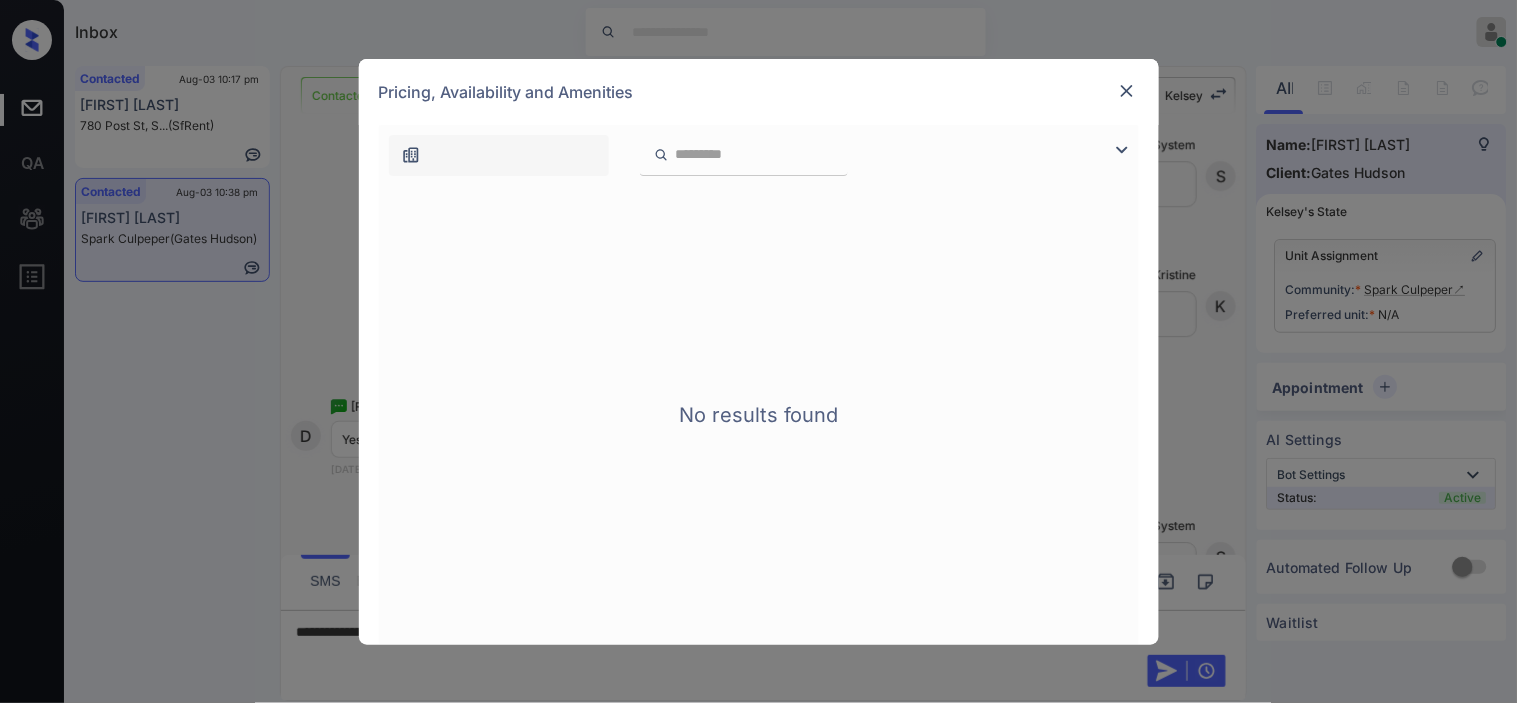 click at bounding box center [1127, 91] 